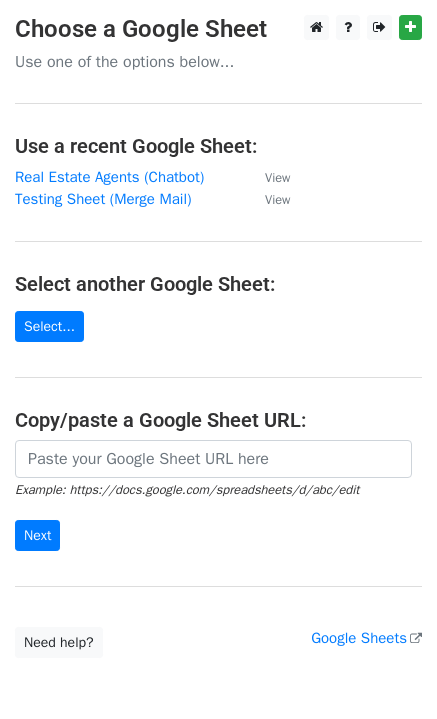 scroll, scrollTop: 0, scrollLeft: 0, axis: both 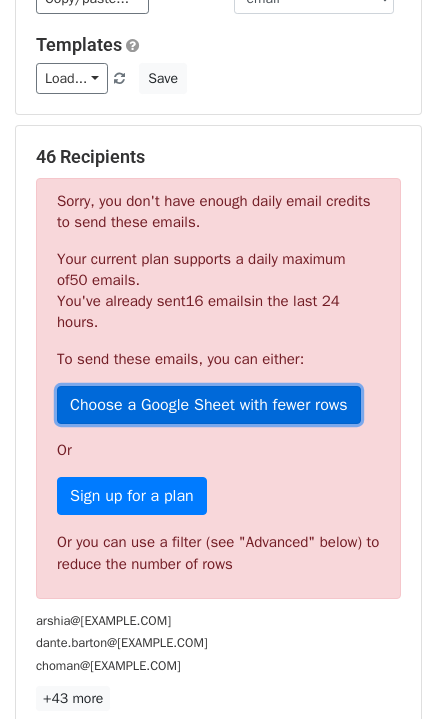 click on "Choose a Google Sheet with fewer rows" at bounding box center (209, 405) 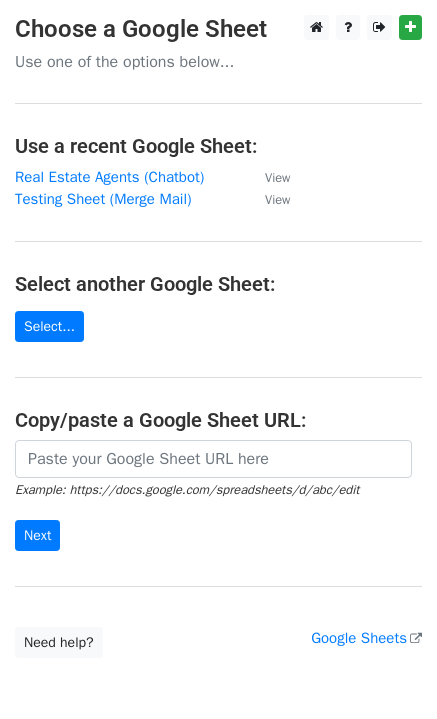 scroll, scrollTop: 0, scrollLeft: 0, axis: both 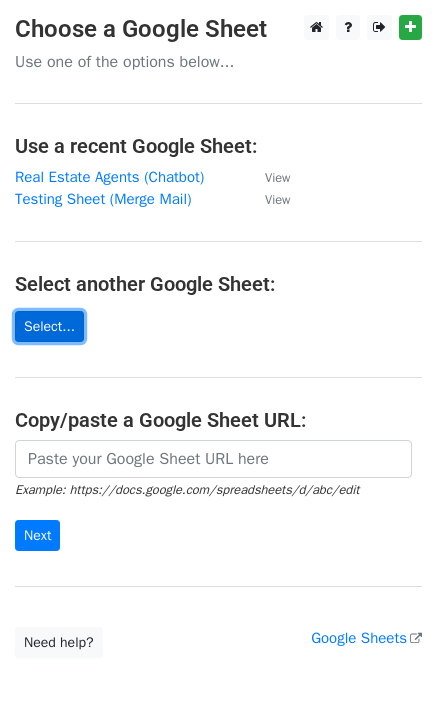 click on "Select..." at bounding box center [49, 326] 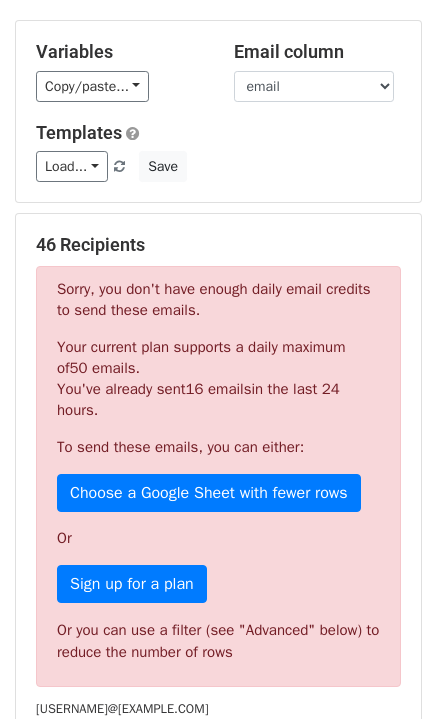 scroll, scrollTop: 200, scrollLeft: 0, axis: vertical 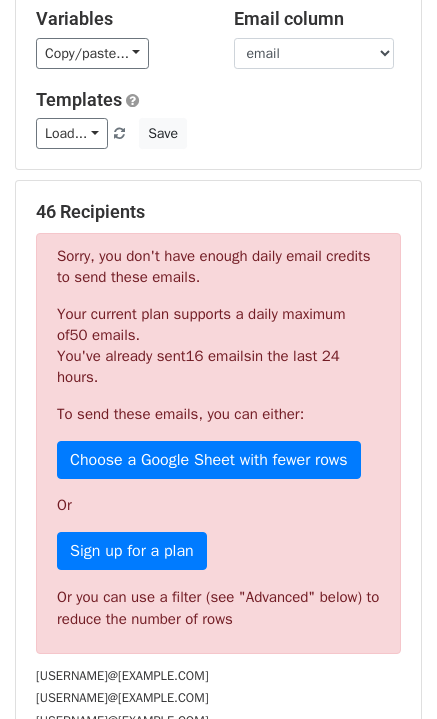 drag, startPoint x: 97, startPoint y: 384, endPoint x: 273, endPoint y: 425, distance: 180.71248 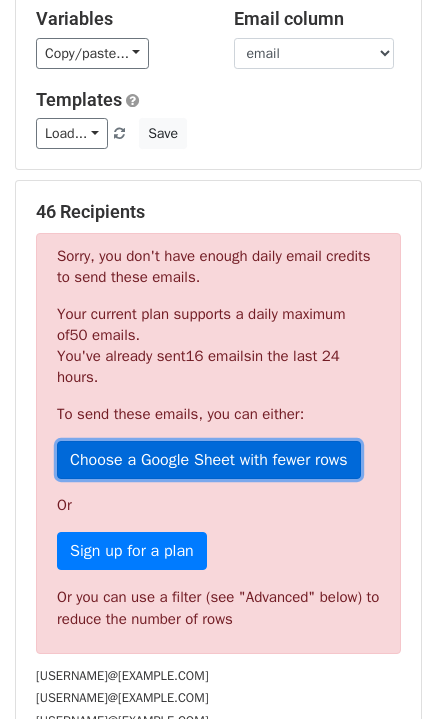 click on "Choose a Google Sheet with fewer rows" at bounding box center [209, 460] 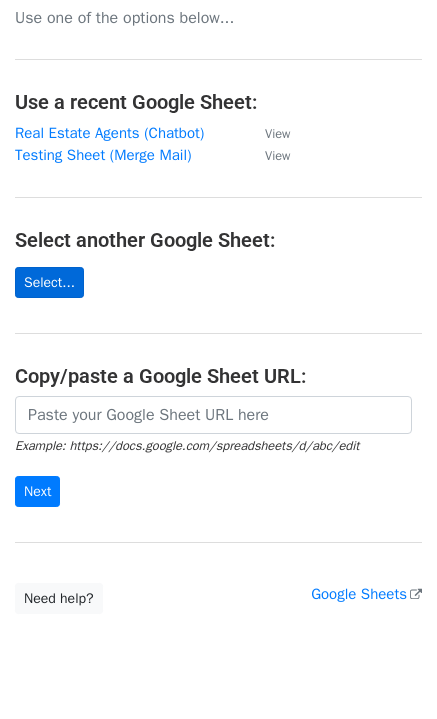 scroll, scrollTop: 0, scrollLeft: 0, axis: both 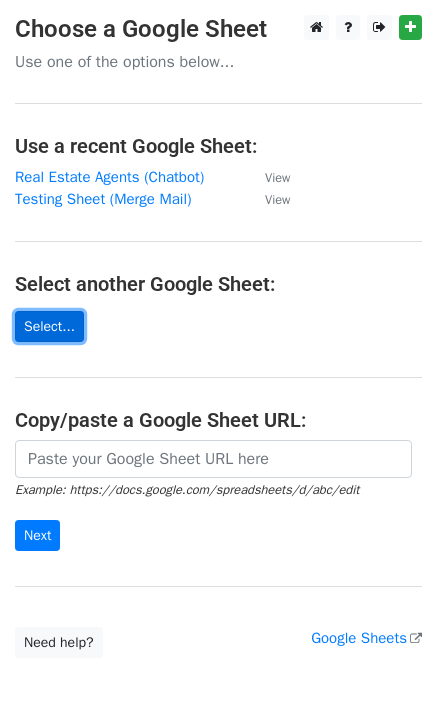 click on "Select..." at bounding box center [49, 326] 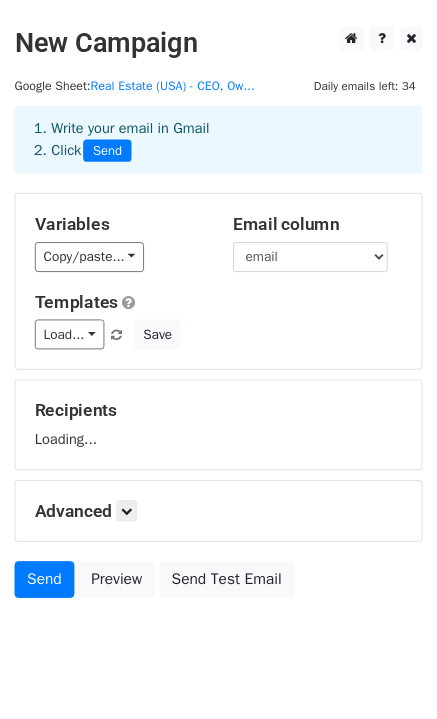 scroll, scrollTop: 0, scrollLeft: 0, axis: both 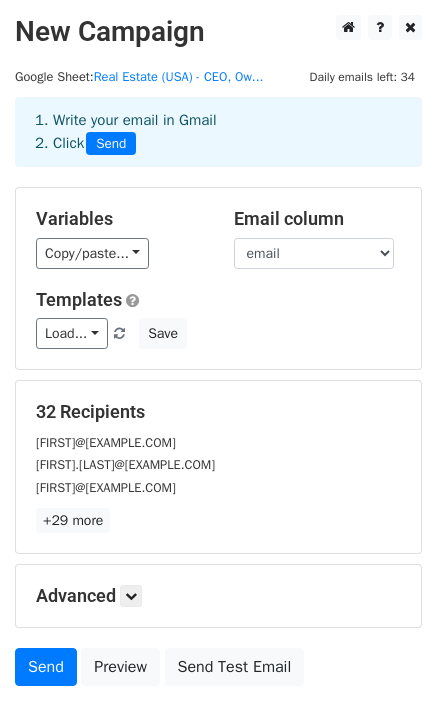 drag, startPoint x: 182, startPoint y: 77, endPoint x: 178, endPoint y: 27, distance: 50.159744 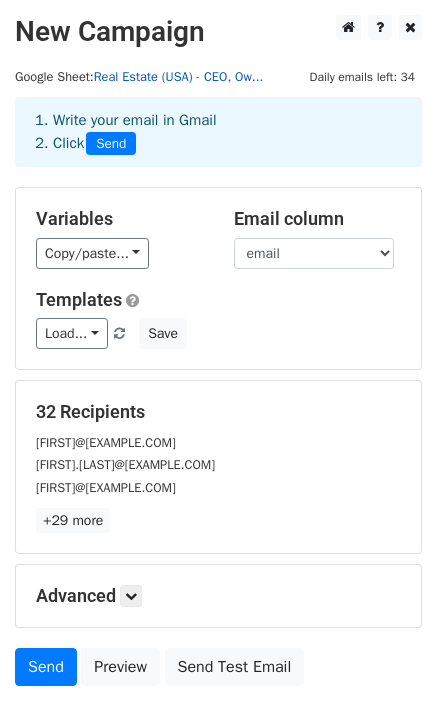 click on "Real Estate (USA) - CEO, Ow..." at bounding box center [179, 77] 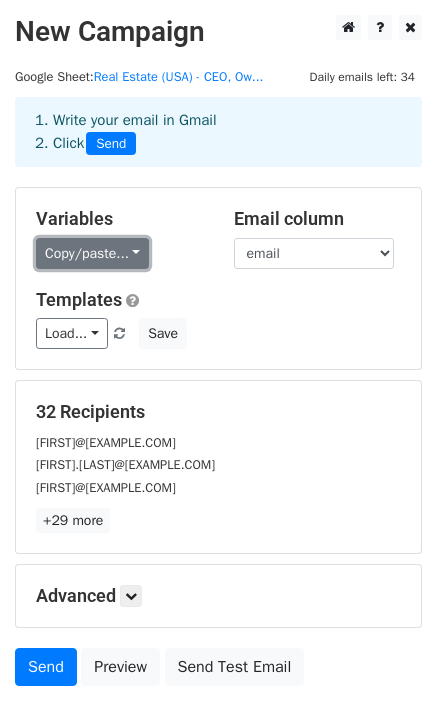 click on "Copy/paste..." at bounding box center [92, 253] 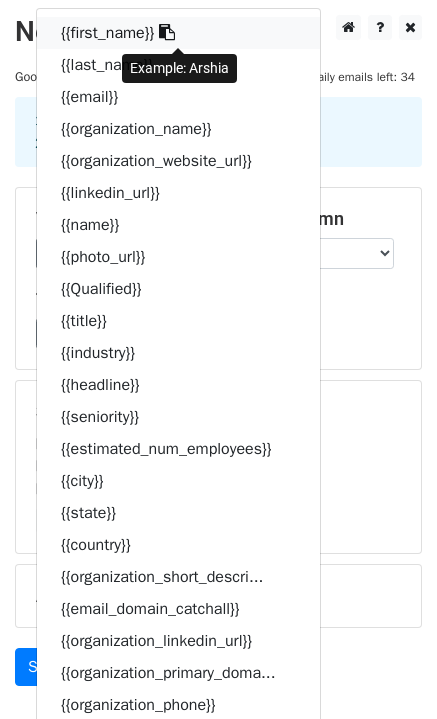 click on "{{first_name}}" at bounding box center (178, 33) 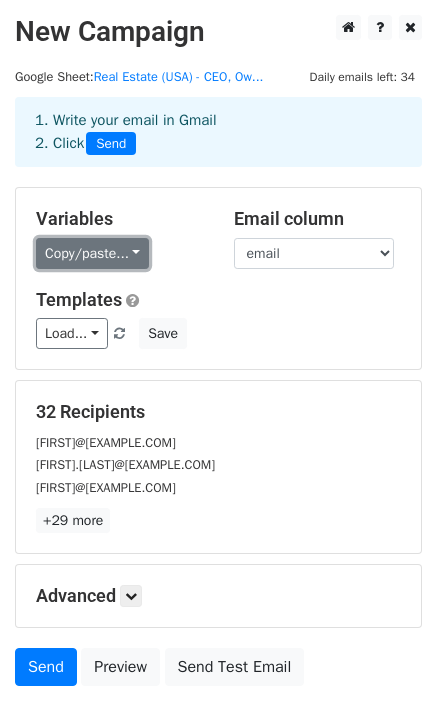 click on "Copy/paste..." at bounding box center (92, 253) 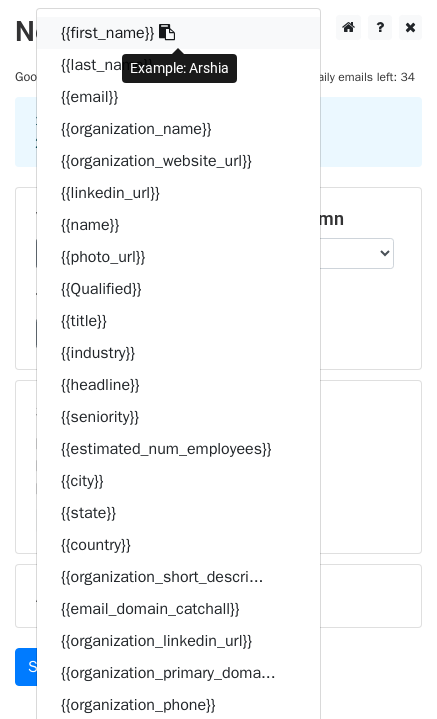 click on "{{first_name}}" at bounding box center [178, 33] 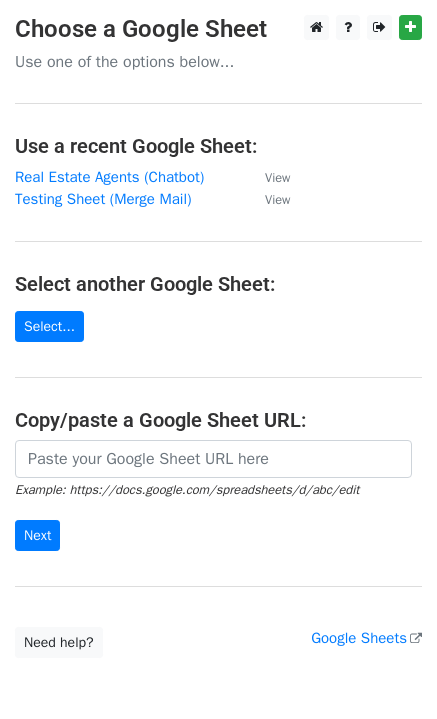 scroll, scrollTop: 0, scrollLeft: 0, axis: both 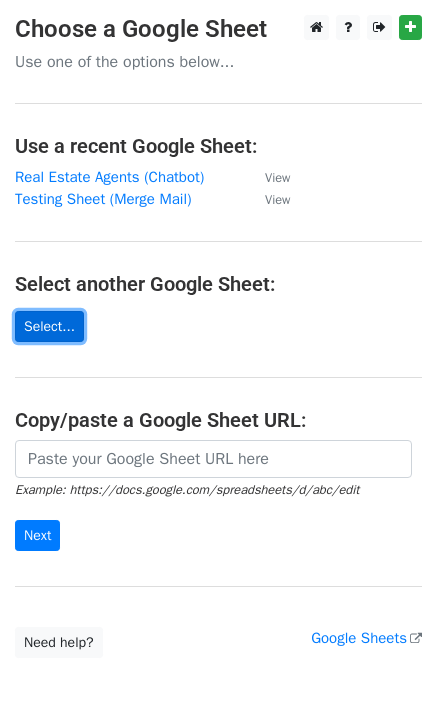 click on "Select..." at bounding box center (49, 326) 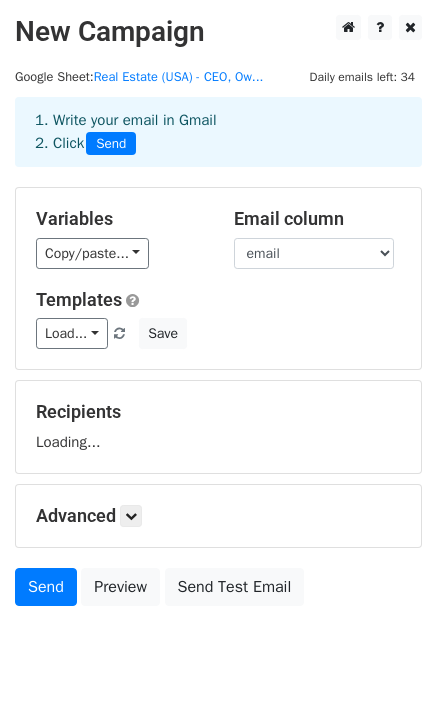 scroll, scrollTop: 0, scrollLeft: 0, axis: both 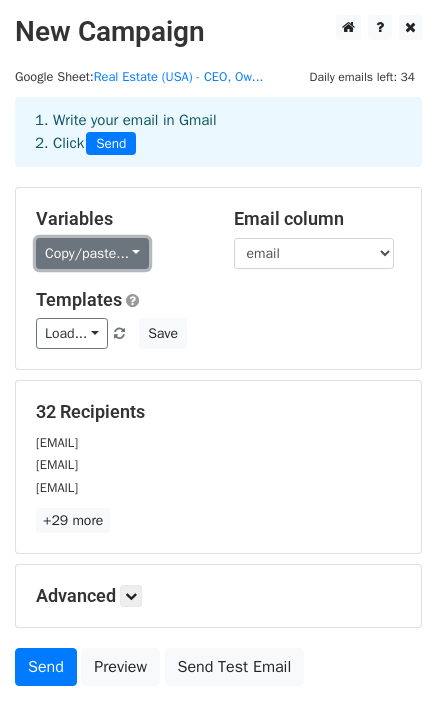 click on "Copy/paste..." at bounding box center (92, 253) 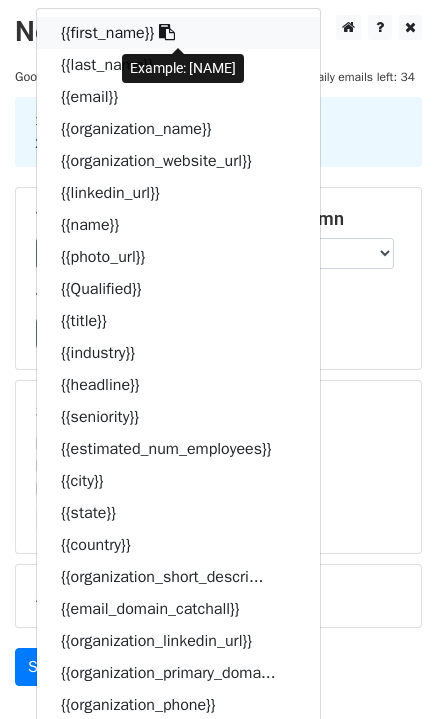 click on "{{first_name}}" at bounding box center (178, 33) 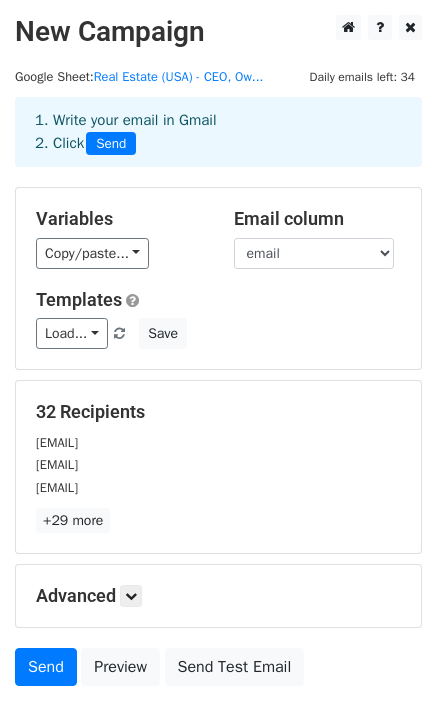 scroll, scrollTop: 135, scrollLeft: 0, axis: vertical 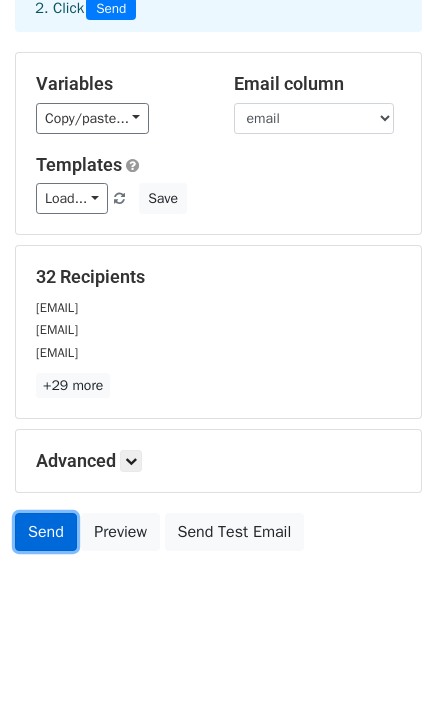 click on "Send" at bounding box center (46, 532) 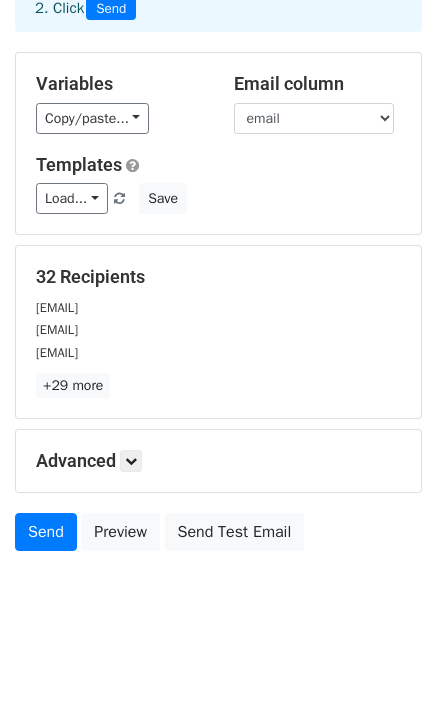 scroll, scrollTop: 134, scrollLeft: 0, axis: vertical 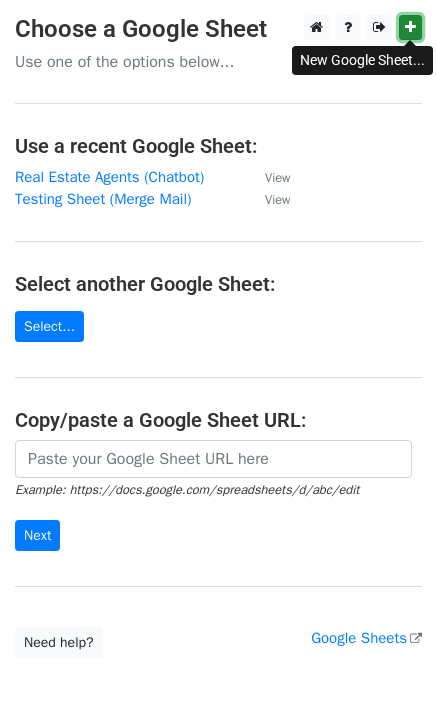 click at bounding box center [410, 27] 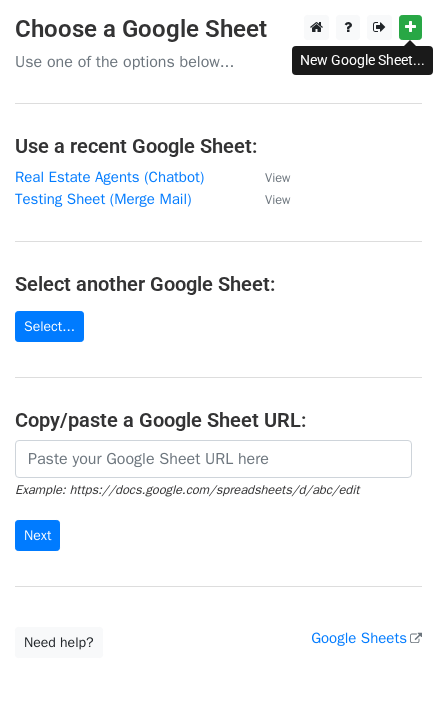 click on "Choose a Google Sheet
Use one of the options below...
Use a recent Google Sheet:
Real Estate Agents (Chatbot)
View
Testing Sheet (Merge Mail)
View
Select another Google Sheet:
Select...
Copy/paste a Google Sheet URL:
Example:
https://docs.google.com/spreadsheets/d/[ID]/edit
Next
Google Sheets
Need help?
Help
×
Why do I need to copy/paste a Google Sheet URL?
Normally, MergeMail would show you a list of your Google Sheets to choose from, but because you didn't allow MergeMail access to your Google Drive, it cannot show you a list of your Google Sheets. You can read more about permissions in our  support pages .
If you'd like to see a list of your Google Sheets, you'll need to  sign out of MergeMail  and then sign back in and allow access to your Google Drive.
Are your recipients in a CSV or Excel file?
Import your CSV or Excel file into a Google Sheet" at bounding box center [218, 336] 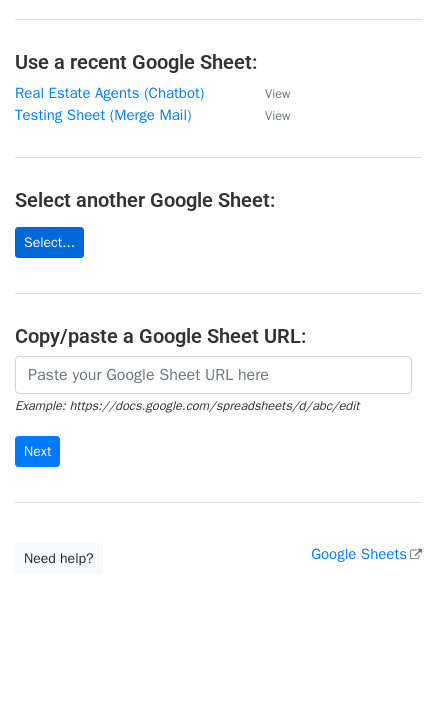 scroll, scrollTop: 92, scrollLeft: 0, axis: vertical 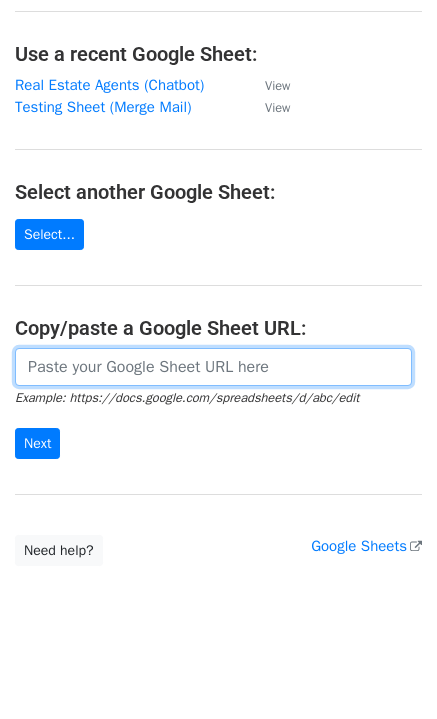 click at bounding box center (213, 367) 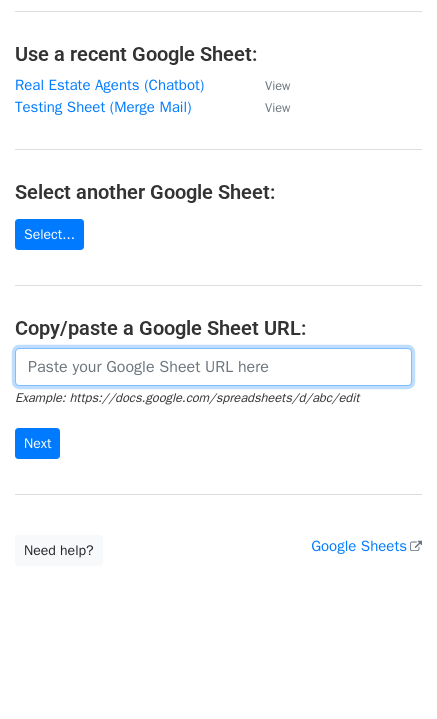 paste on "https://docs.google.com/spreadsheets/d/[ID]/edit?gid=[ID]#gid=[ID]" 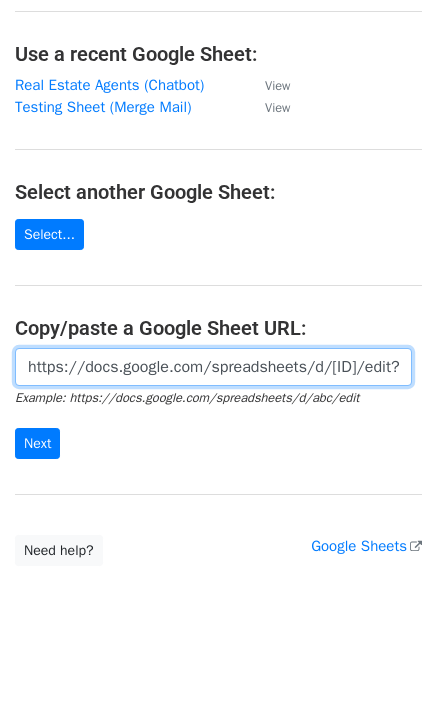 scroll, scrollTop: 0, scrollLeft: 455, axis: horizontal 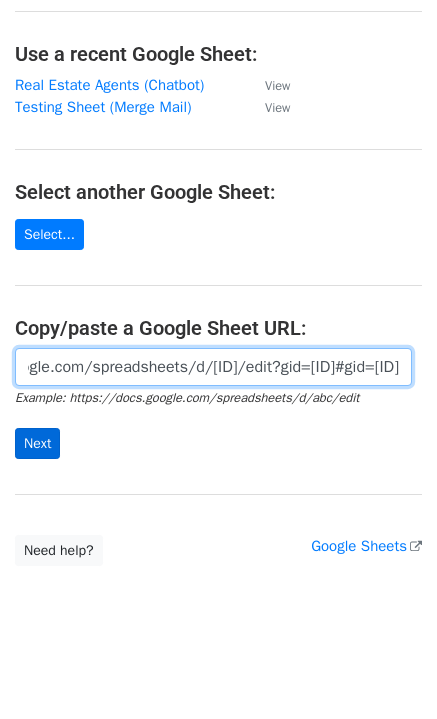 type on "https://docs.google.com/spreadsheets/d/[ID]/edit?gid=[ID]#gid=[ID]" 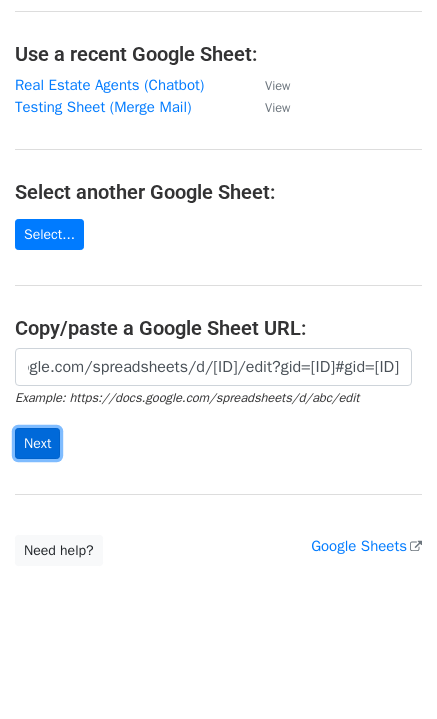scroll, scrollTop: 0, scrollLeft: 0, axis: both 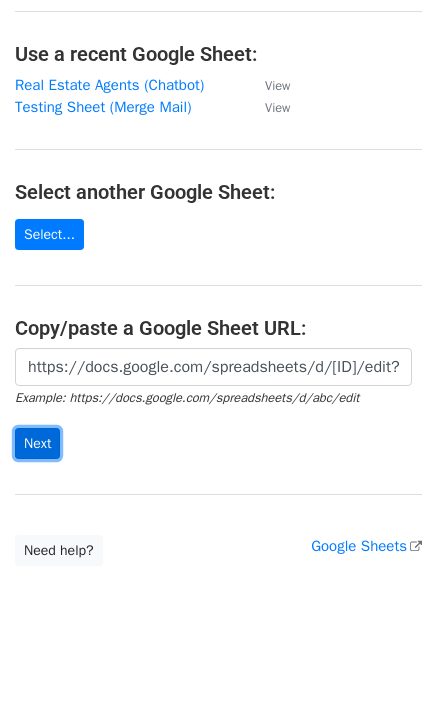 click on "Next" at bounding box center (37, 443) 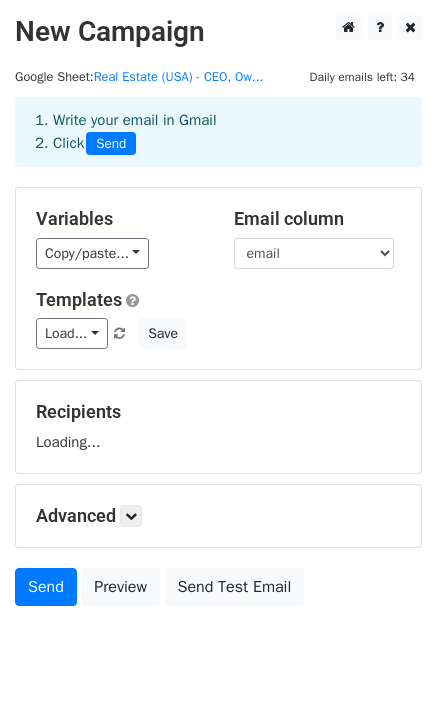 scroll, scrollTop: 55, scrollLeft: 0, axis: vertical 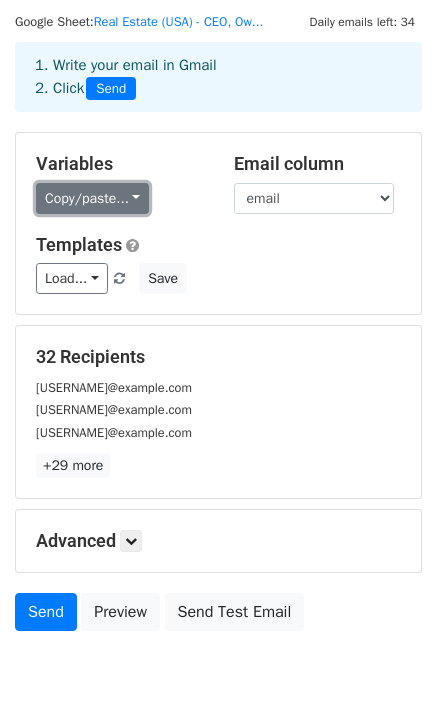 click on "Copy/paste..." at bounding box center [92, 198] 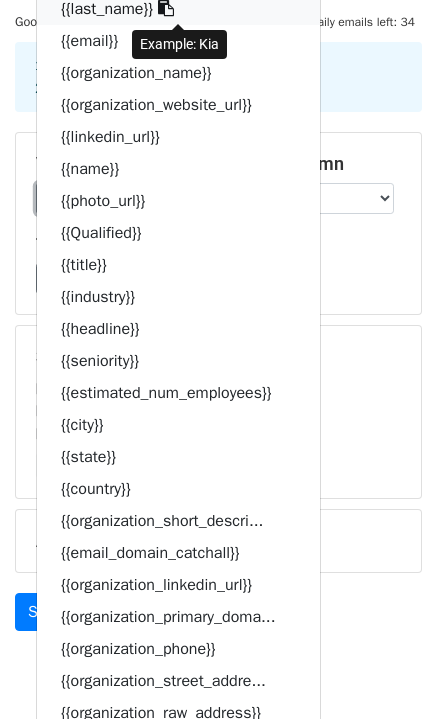 scroll, scrollTop: 0, scrollLeft: 0, axis: both 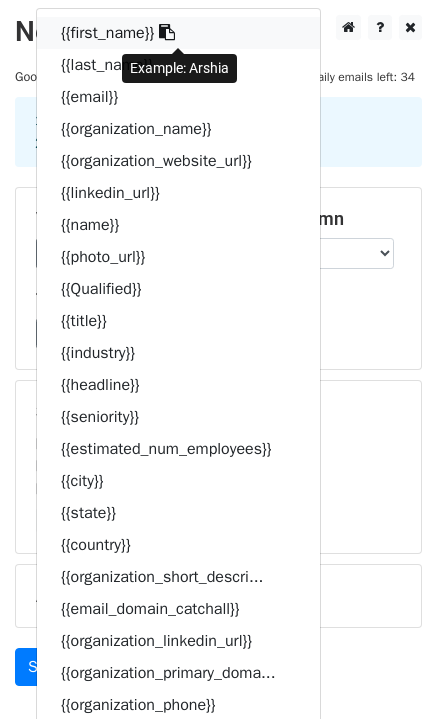 click on "{{first_name}}" at bounding box center [178, 33] 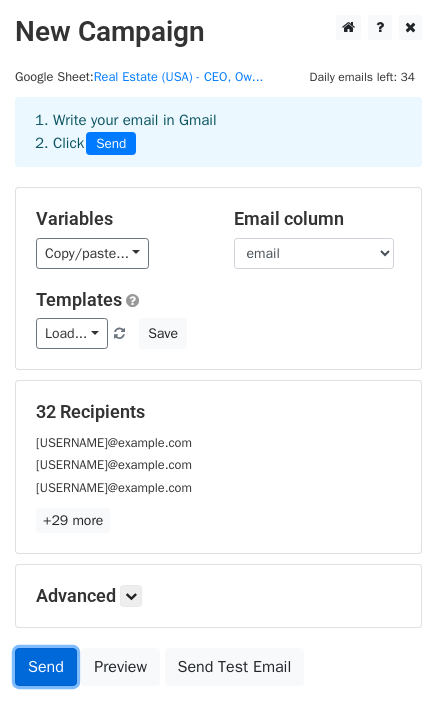 click on "Send" at bounding box center (46, 667) 